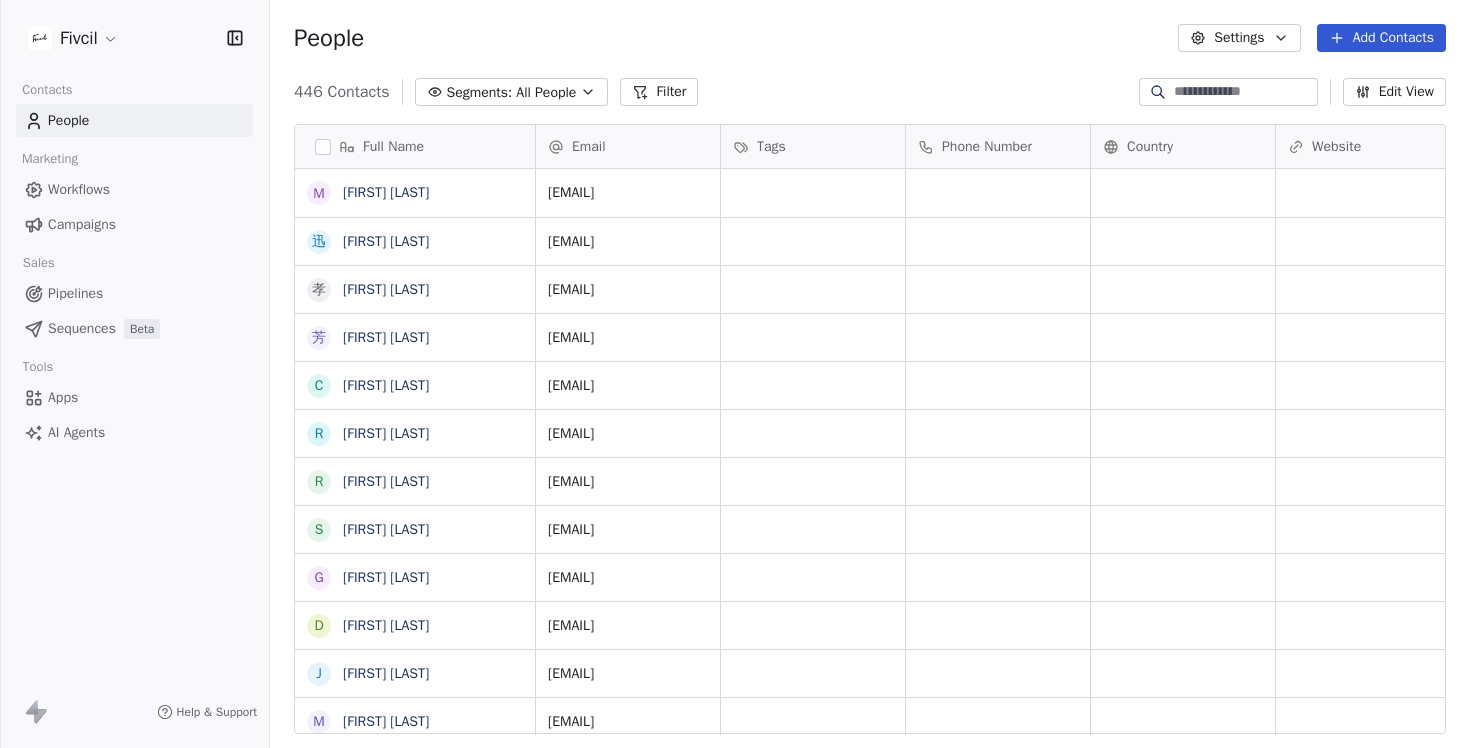scroll, scrollTop: 0, scrollLeft: 0, axis: both 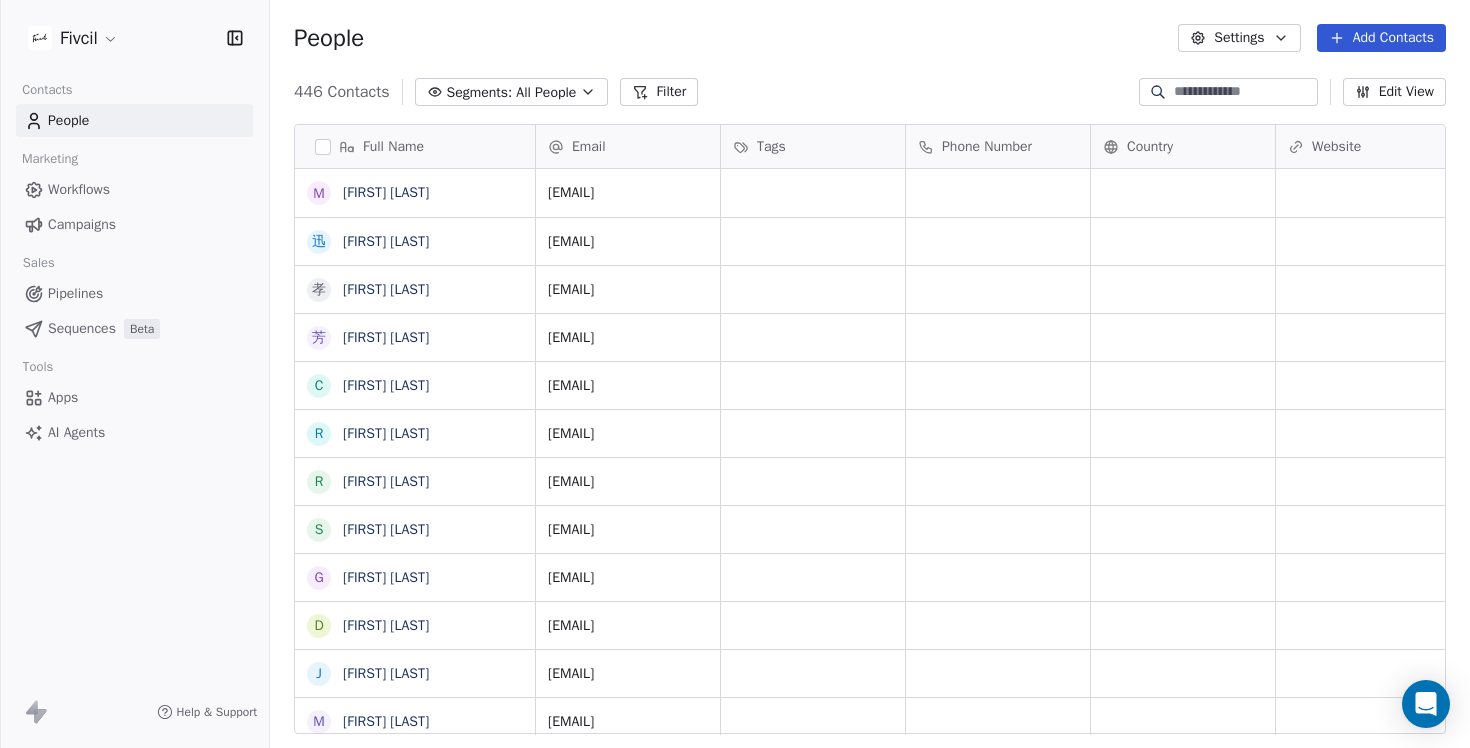click on "Apps" at bounding box center [134, 397] 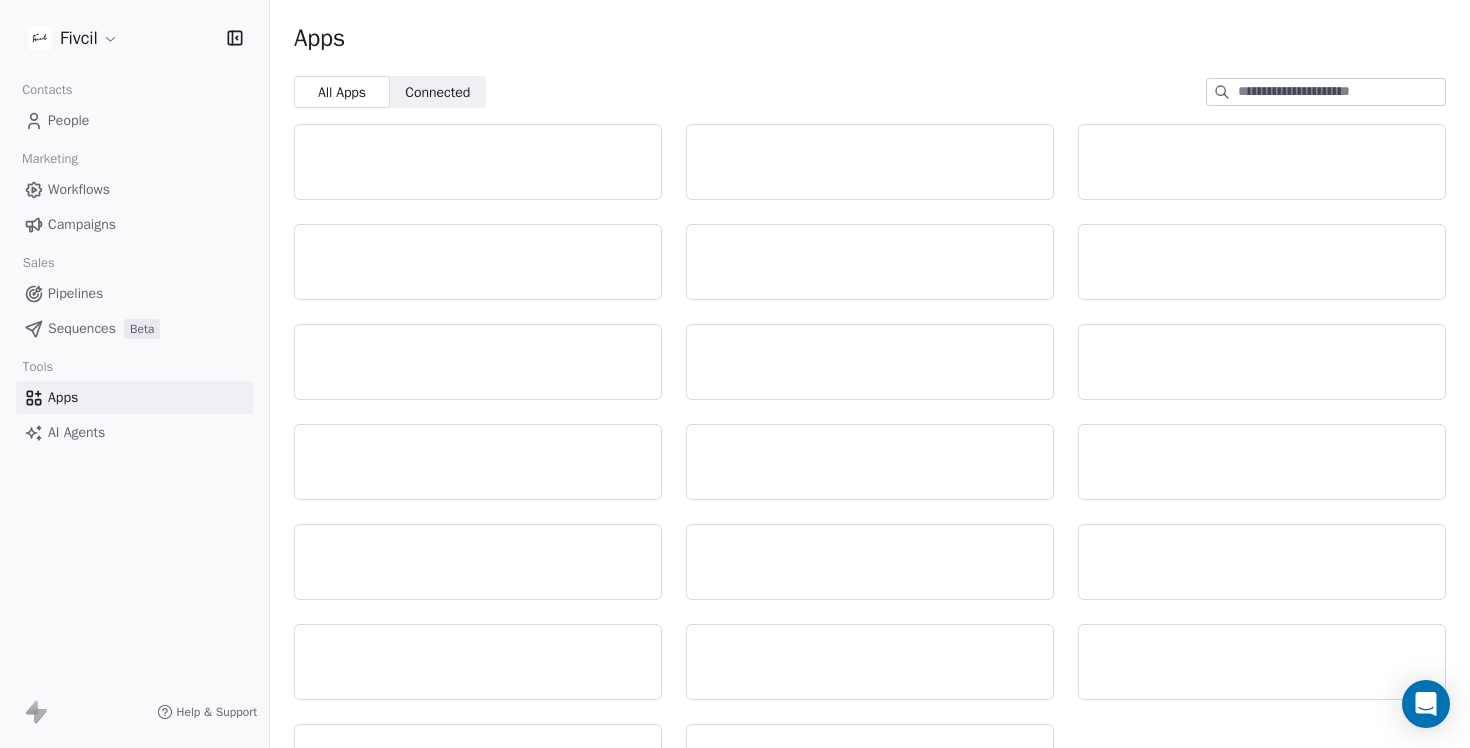 click on "Fivcil Contacts People Marketing Workflows Campaigns Sales Pipelines Sequences Beta Tools Apps AI Agents Help & Support Apps All Apps All Apps Connected Connected
采集
美编素材库 硬核出海
编辑
添加新的媒体
隐藏采集图片
选择采集的公众号
美编素材库 硬核出海
取 消
确 定" at bounding box center (735, 1006) 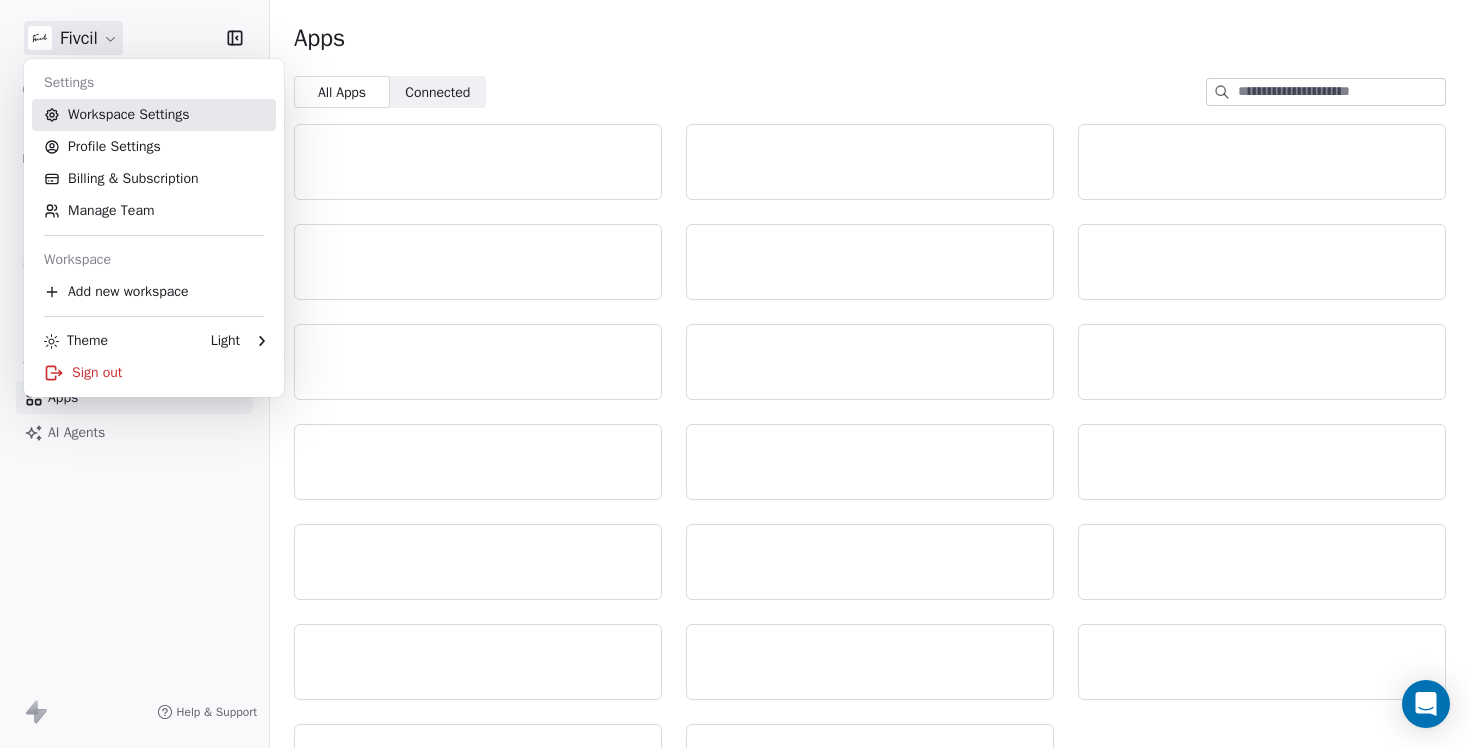 click on "Workspace Settings" at bounding box center (154, 115) 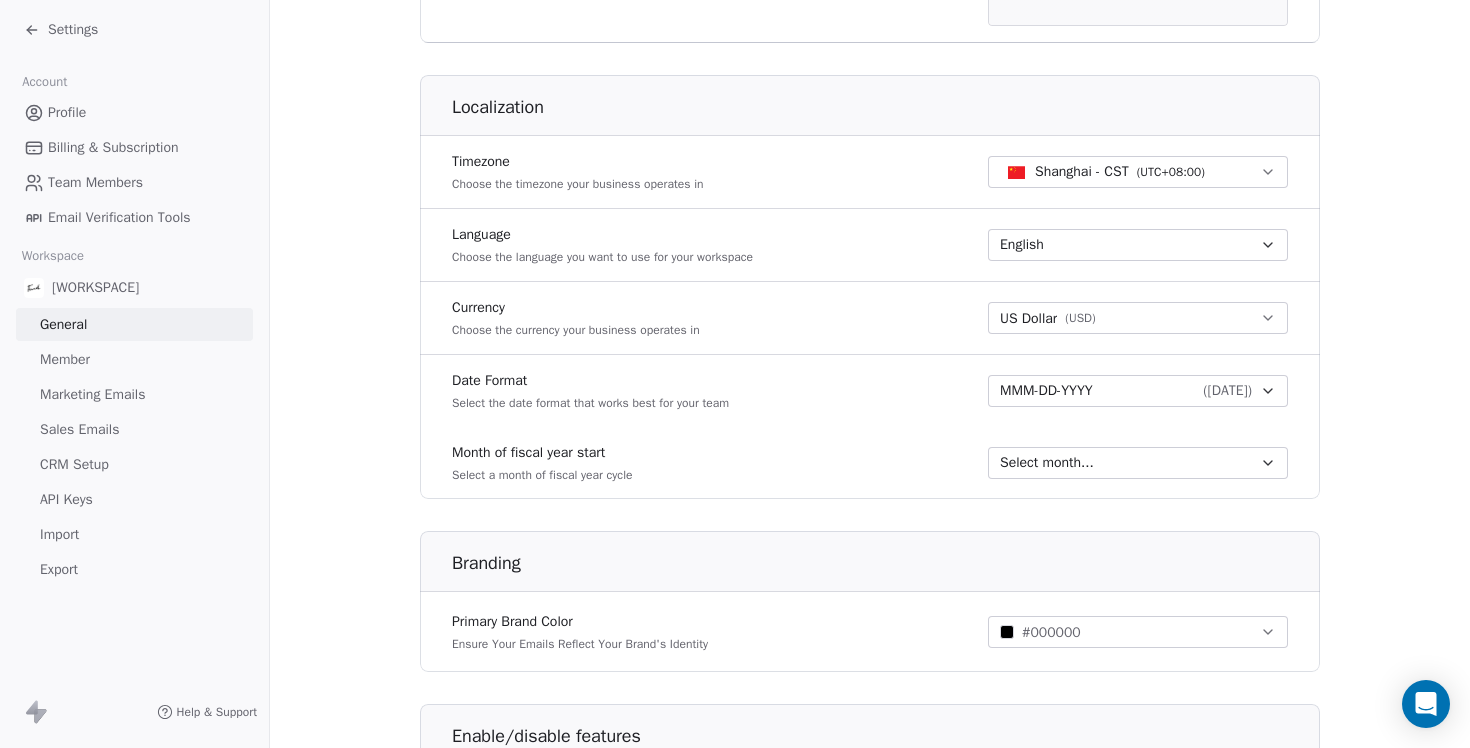 scroll, scrollTop: 0, scrollLeft: 0, axis: both 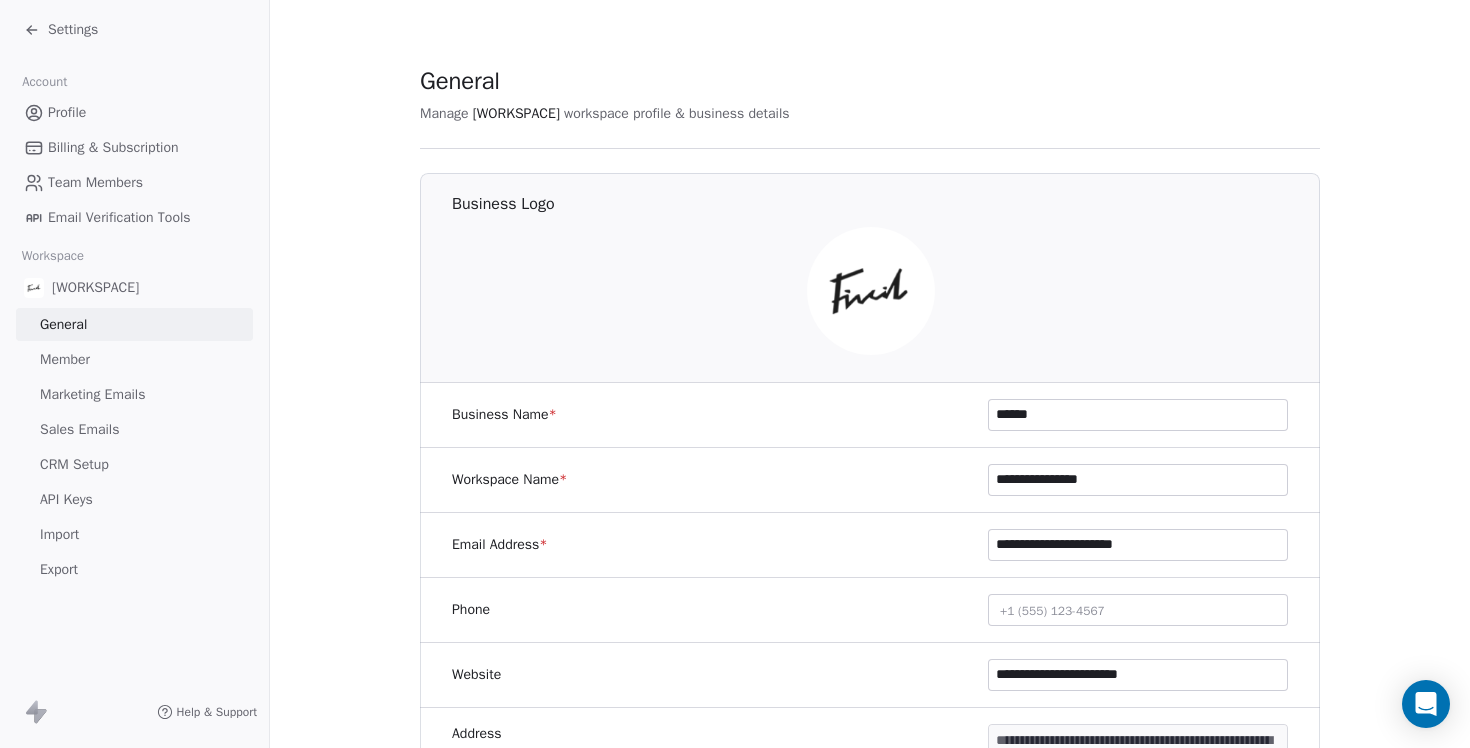 click on "API Keys" at bounding box center [134, 499] 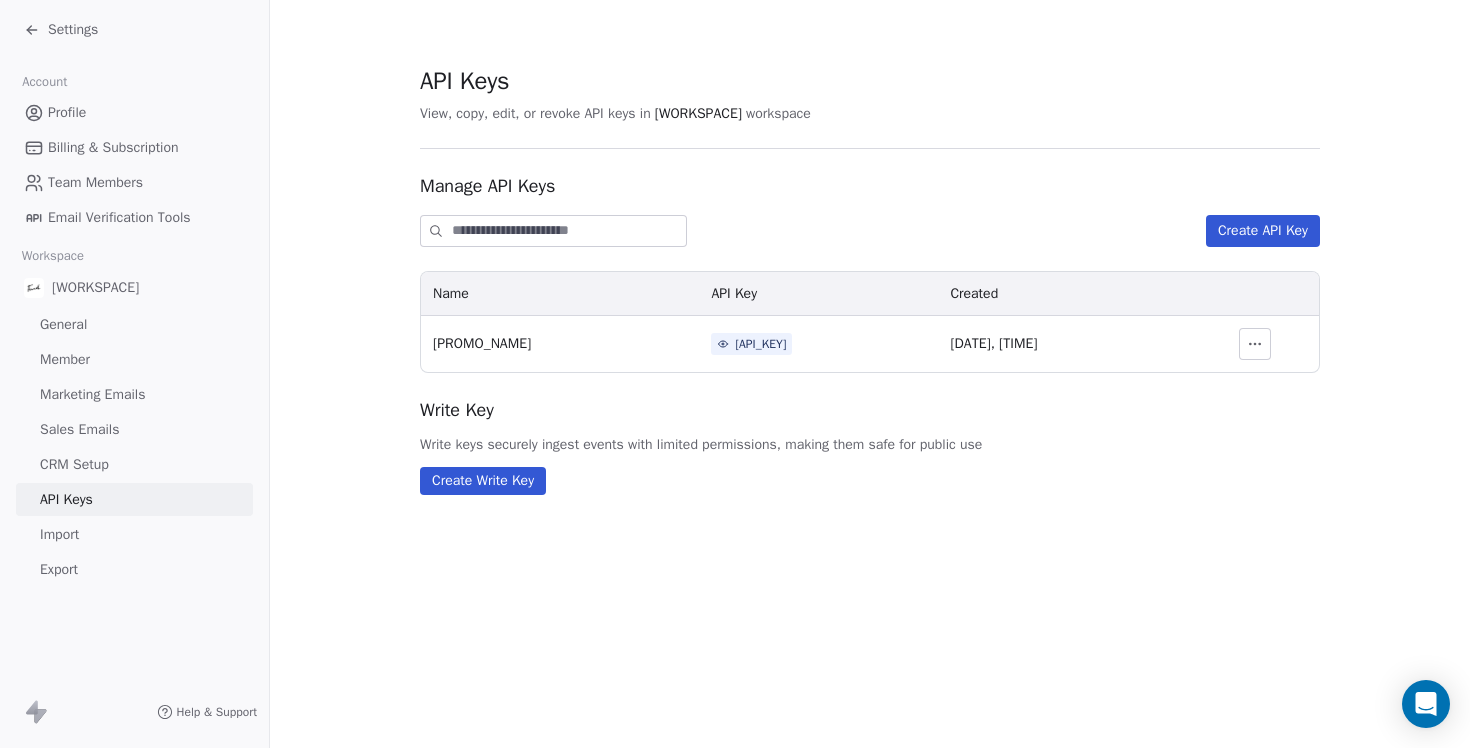 click on "[API_KEY]" at bounding box center [760, 344] 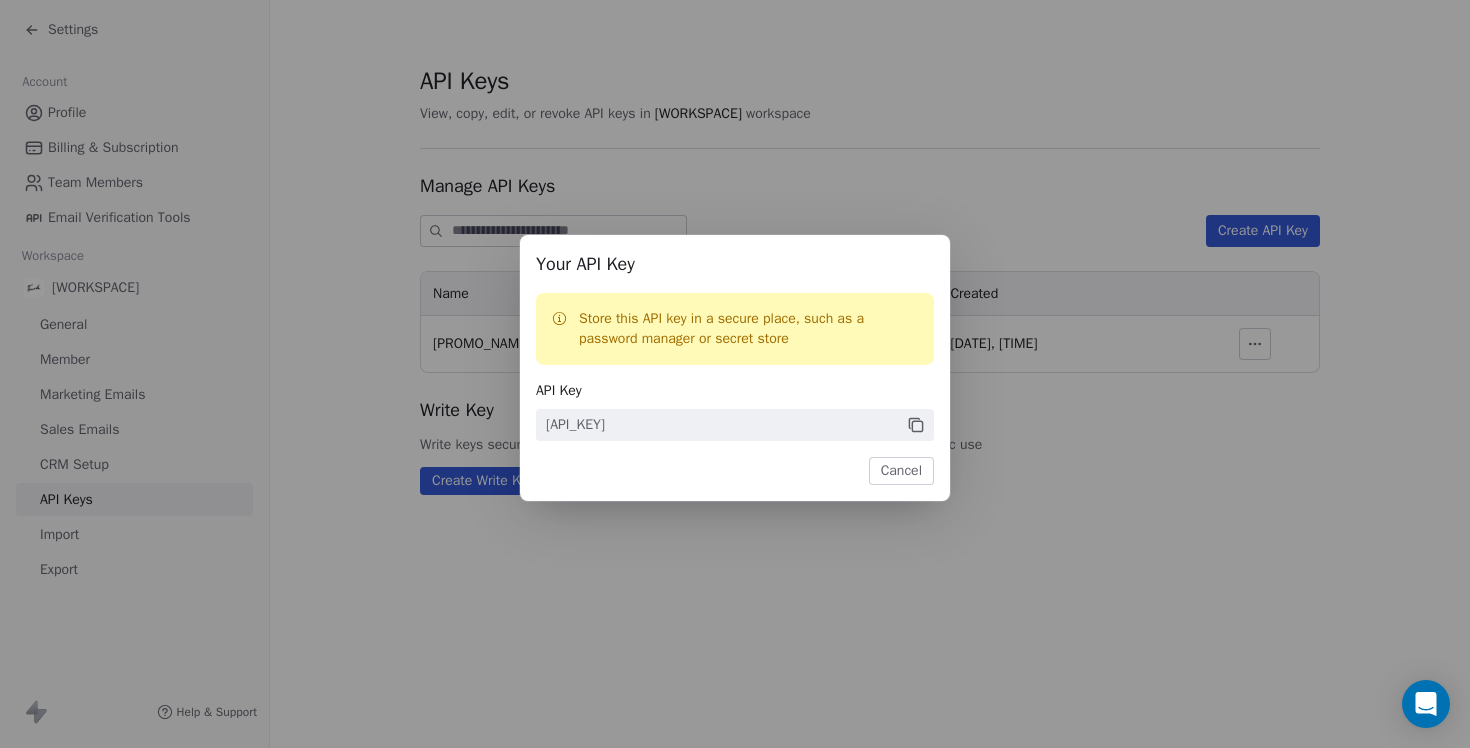 click 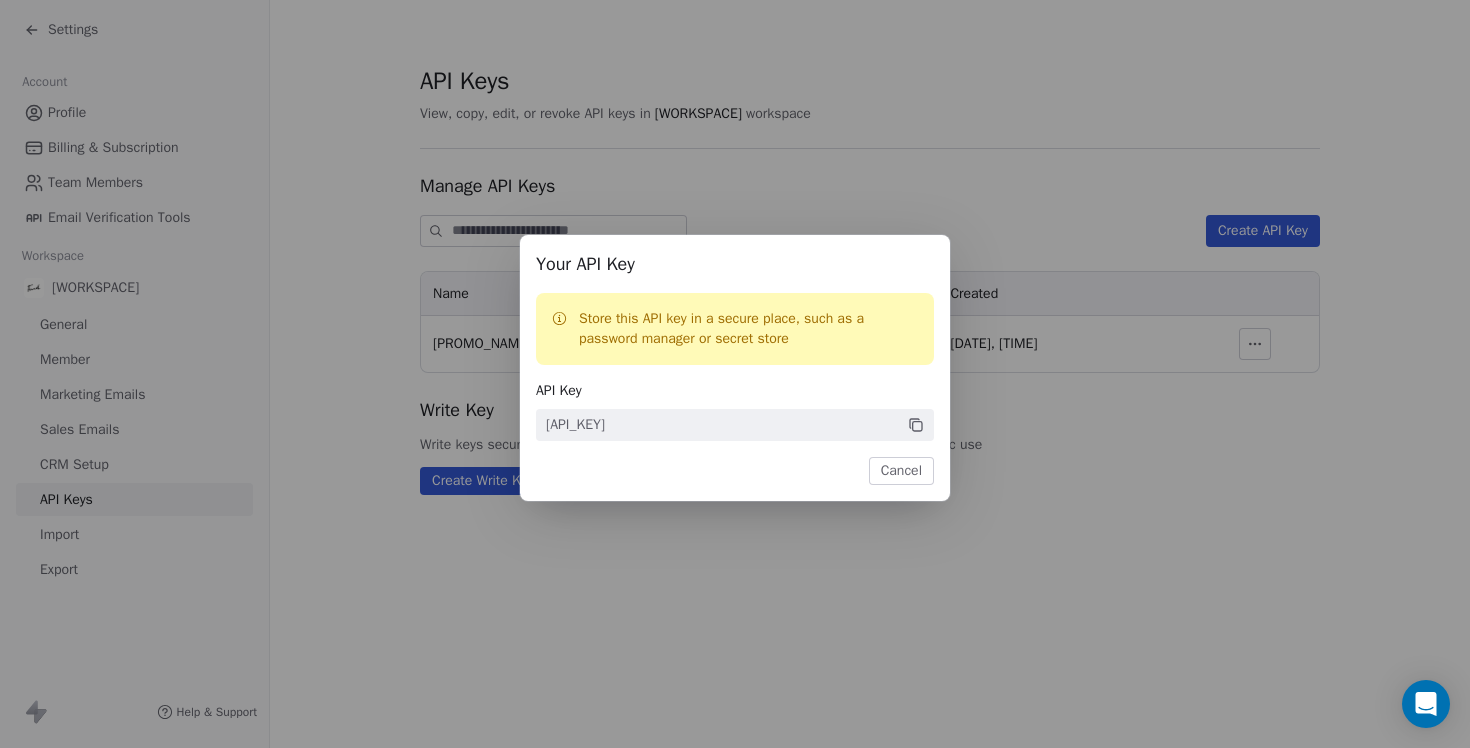 click on "Your API Key Store this API key in a secure place, such as a password manager or secret store API Key [API_KEY] Cancel" at bounding box center [735, 374] 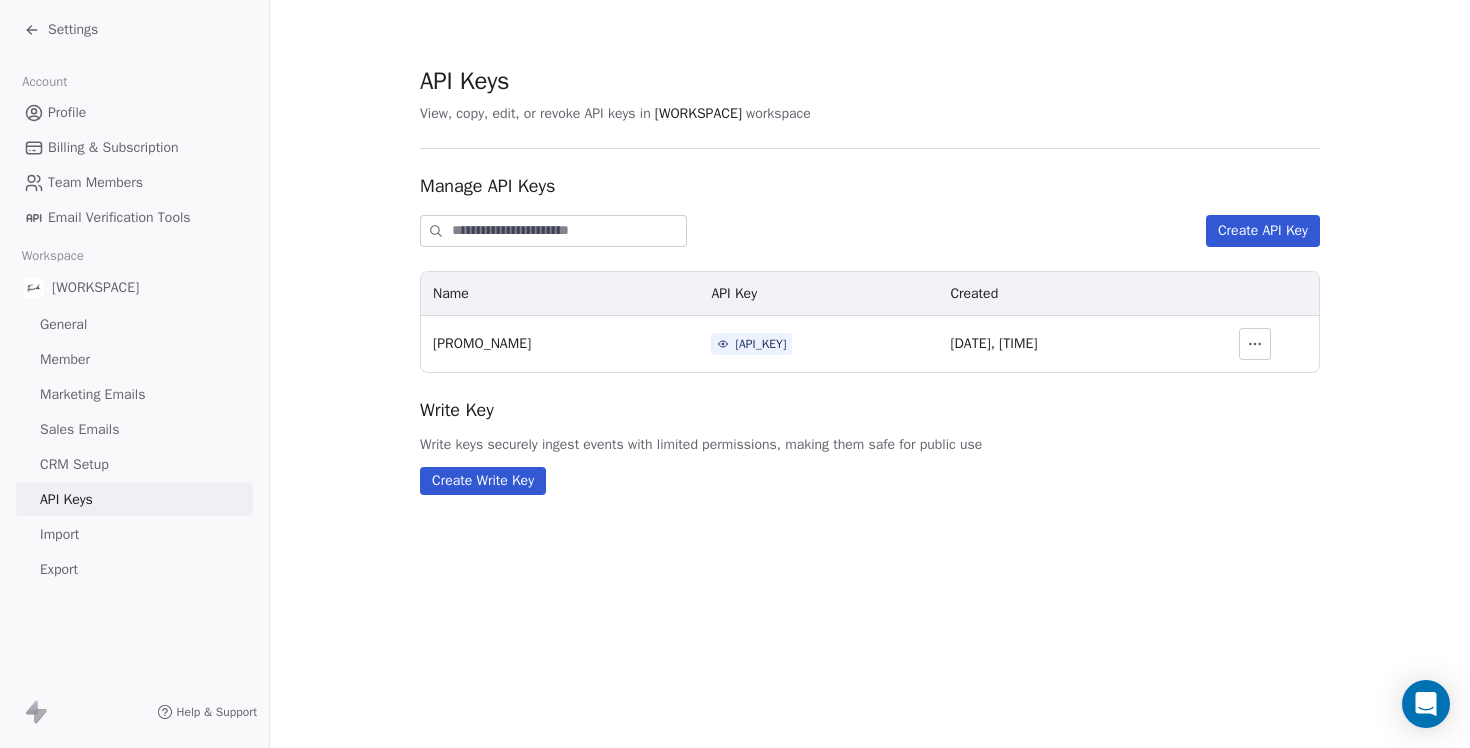 click on "[WORKSPACE]" at bounding box center [95, 288] 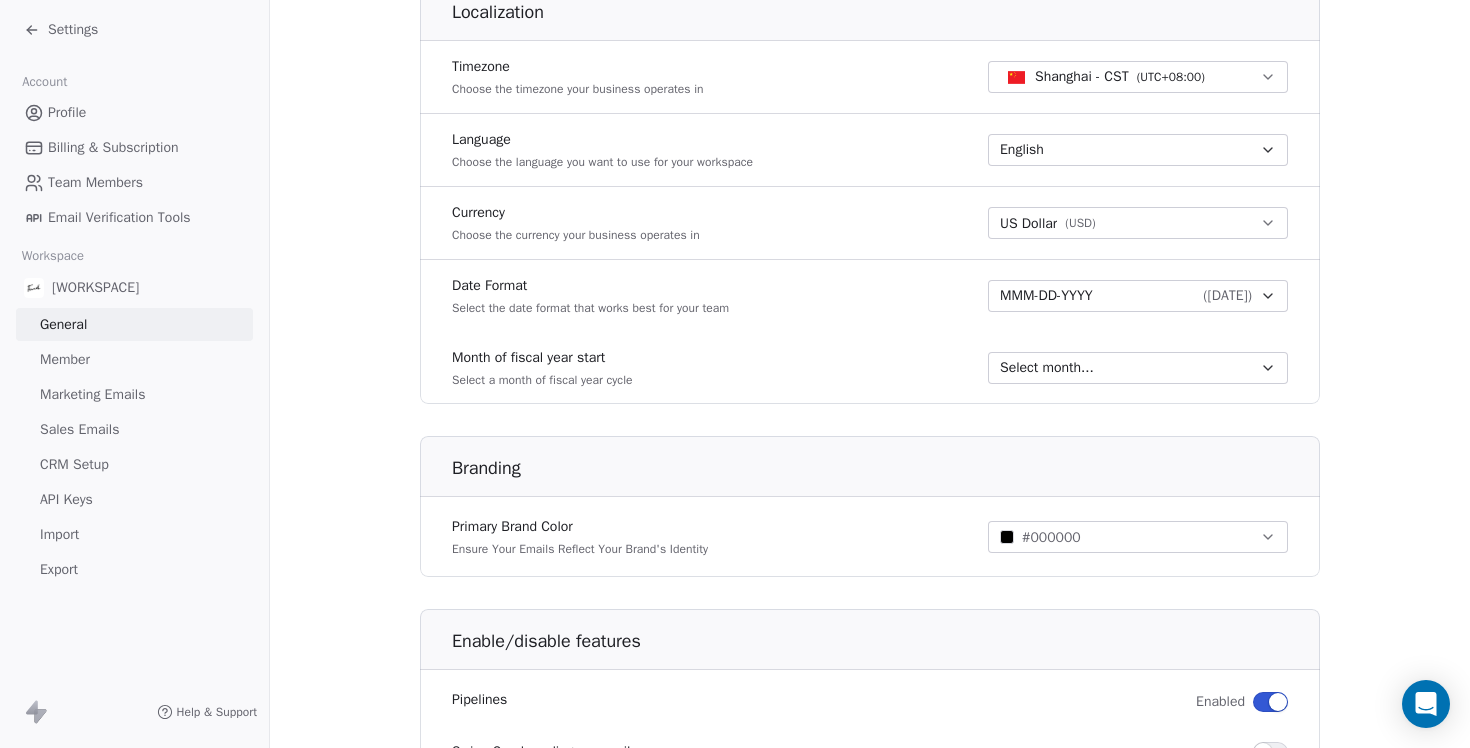 scroll, scrollTop: 1124, scrollLeft: 0, axis: vertical 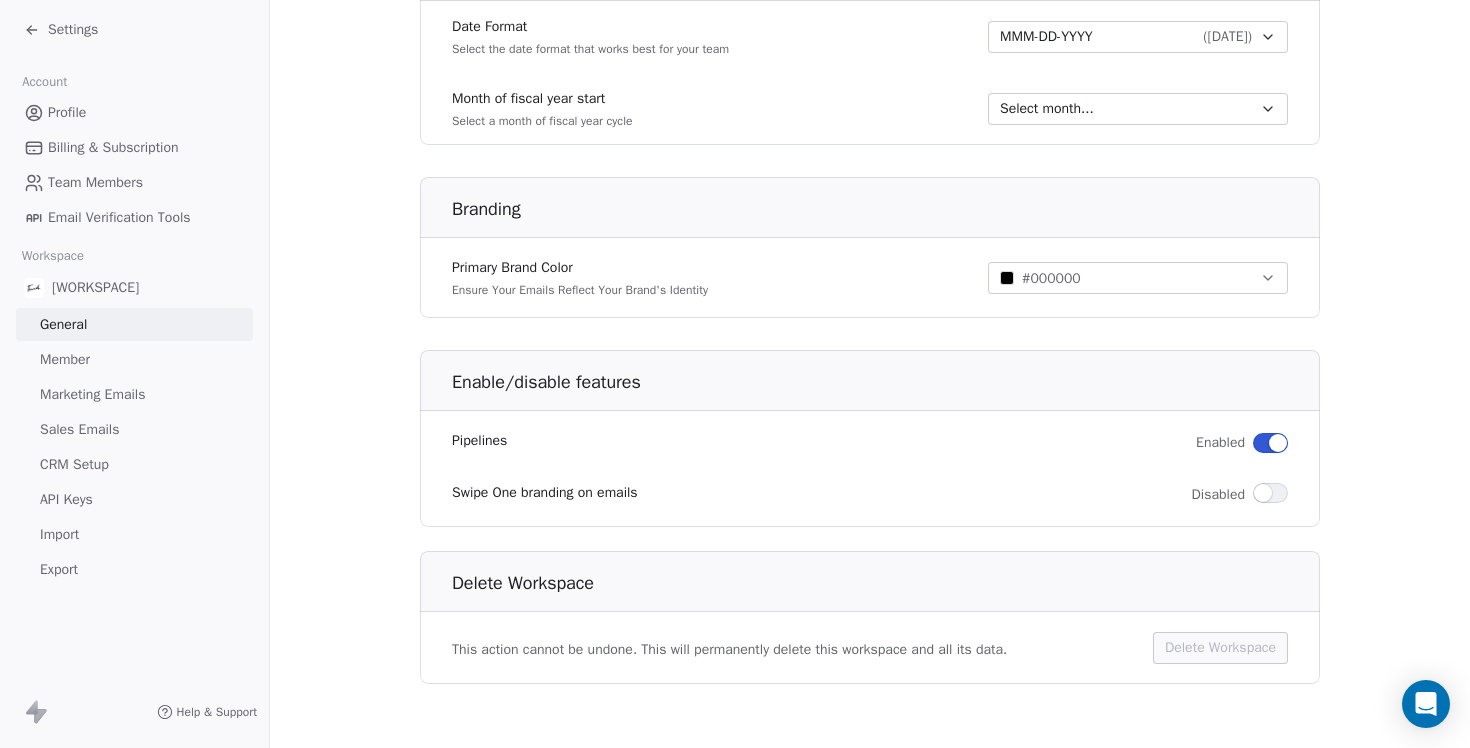 click on "Member" at bounding box center (134, 359) 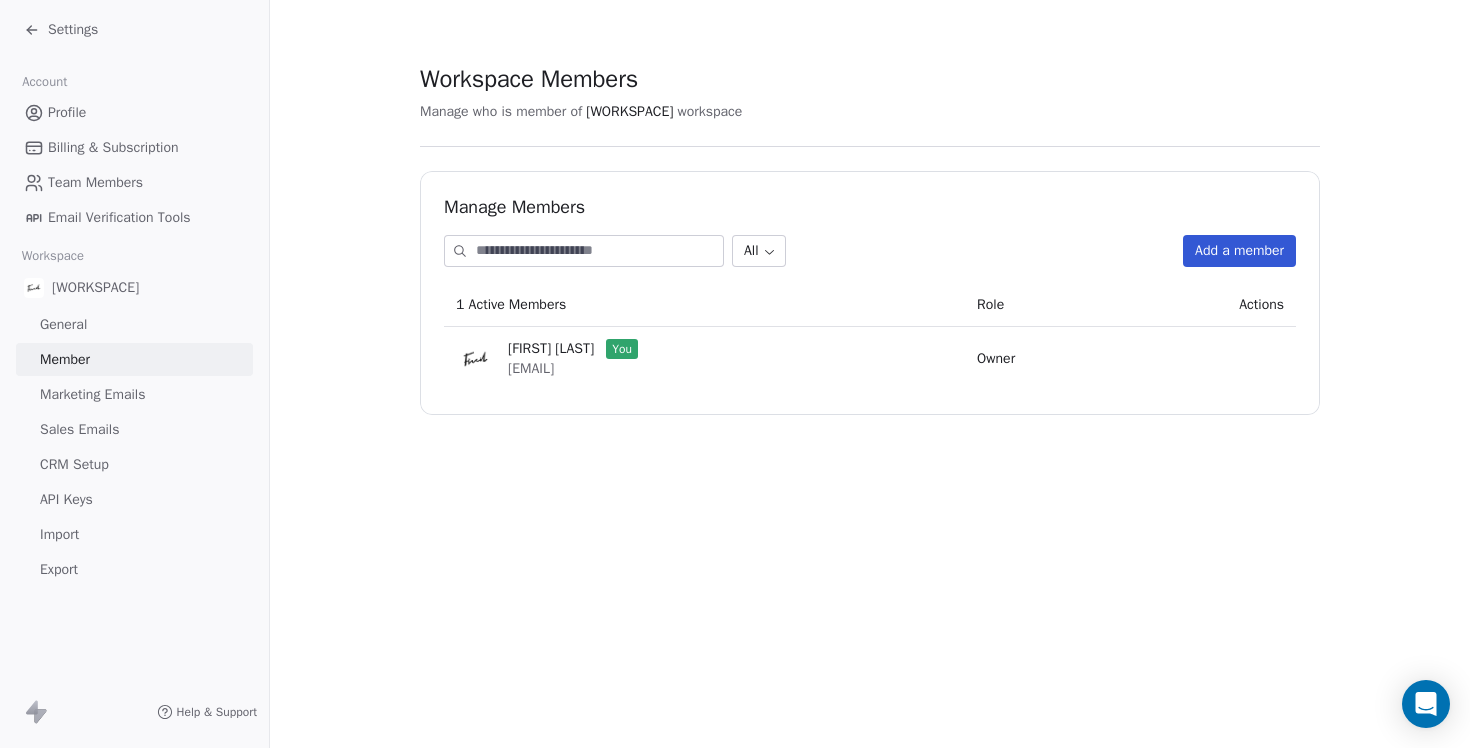 click on "Marketing Emails" at bounding box center [134, 394] 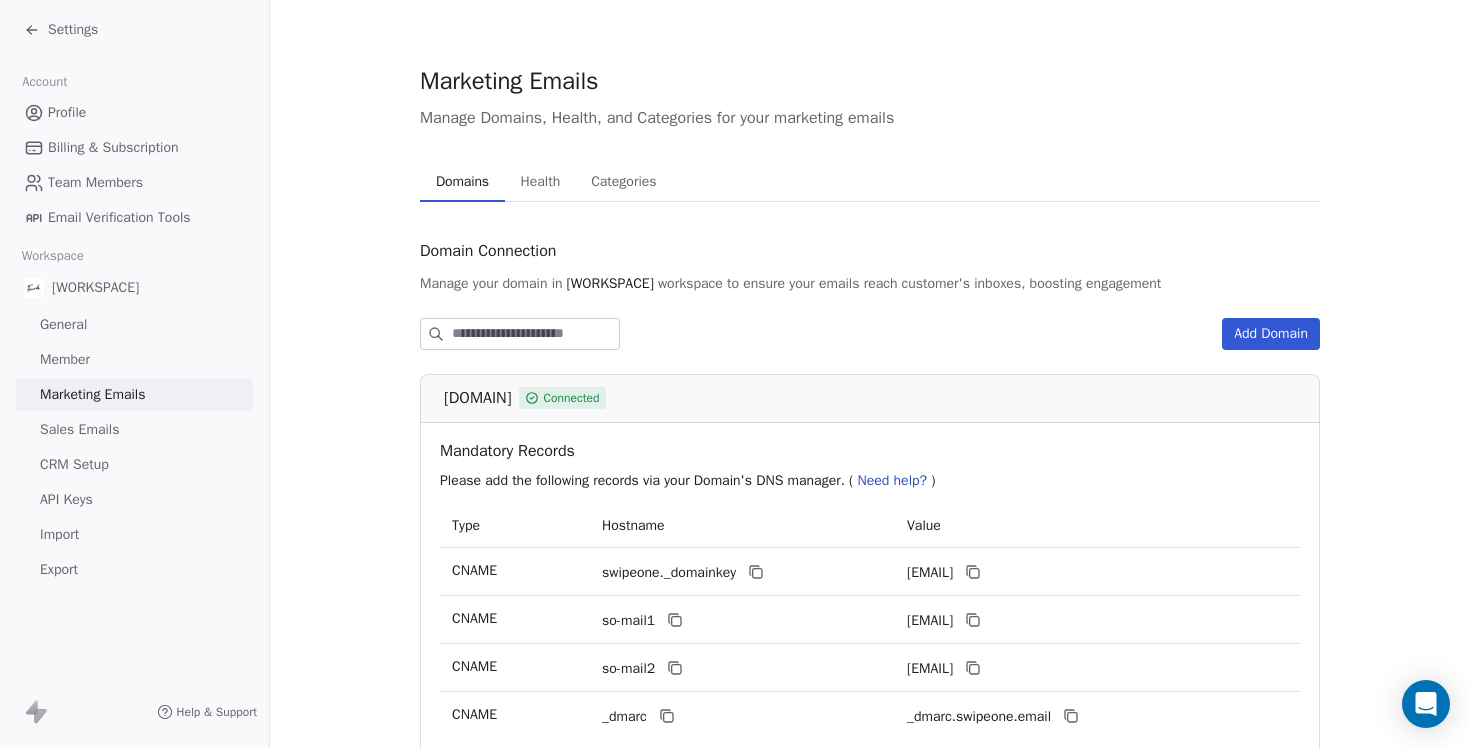 click on "Health Health" at bounding box center (540, 182) 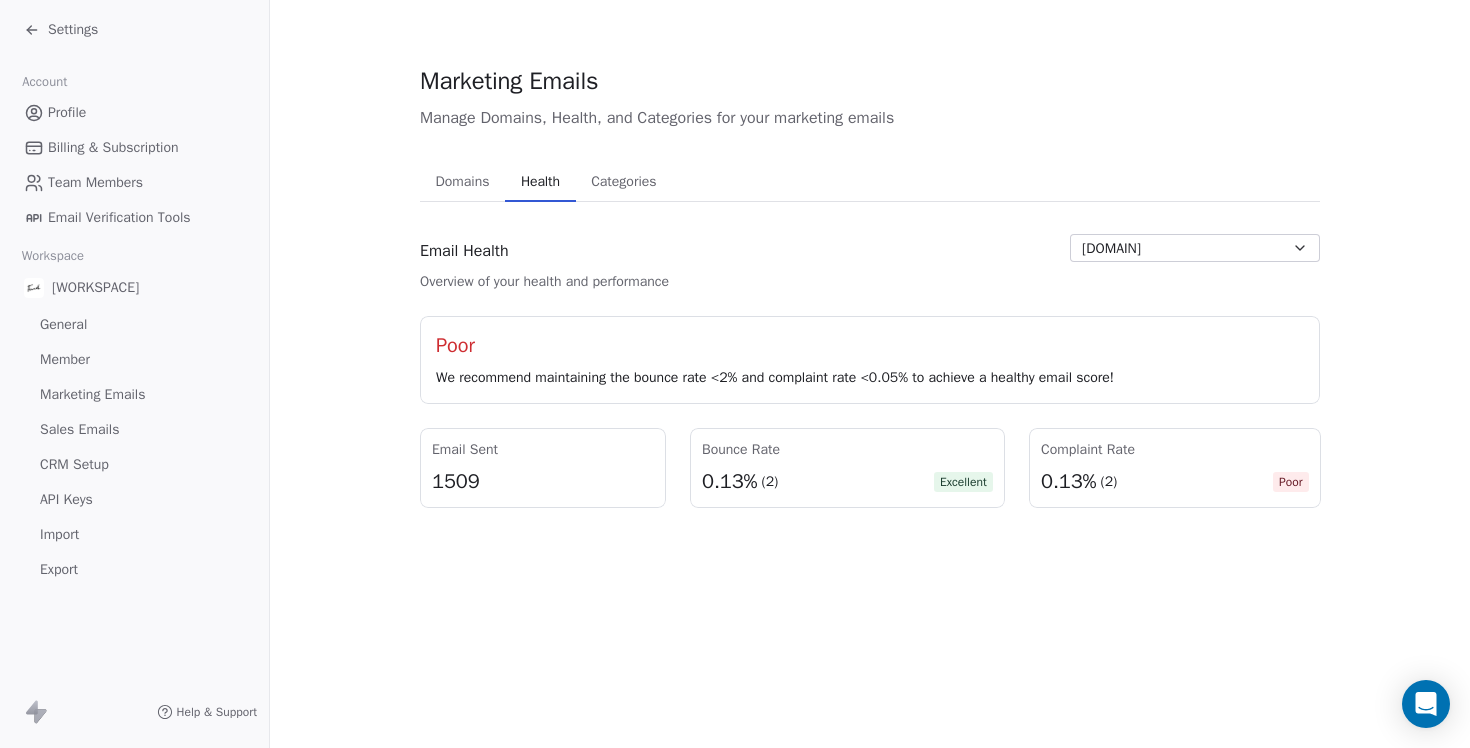 click on "Categories" at bounding box center (623, 182) 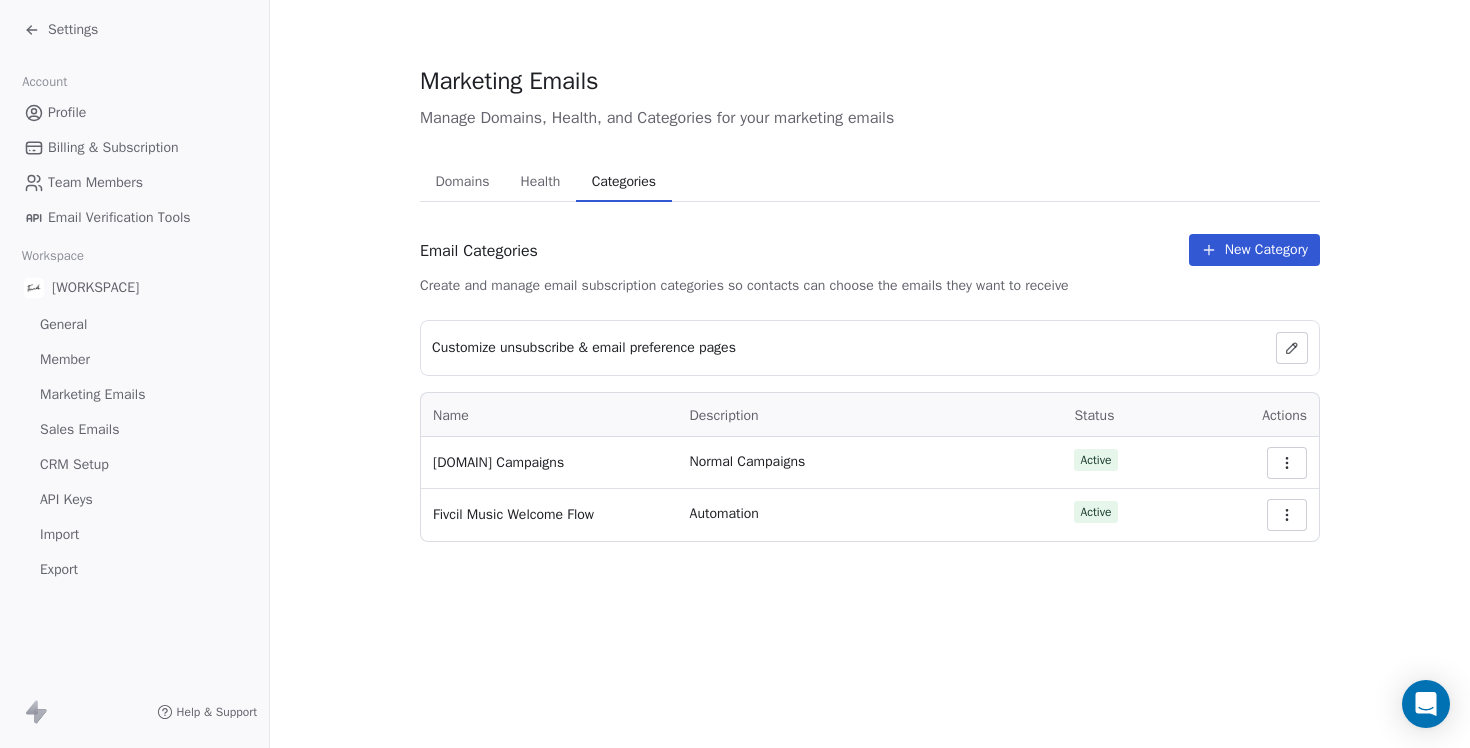 click on "Sales Emails" at bounding box center [79, 429] 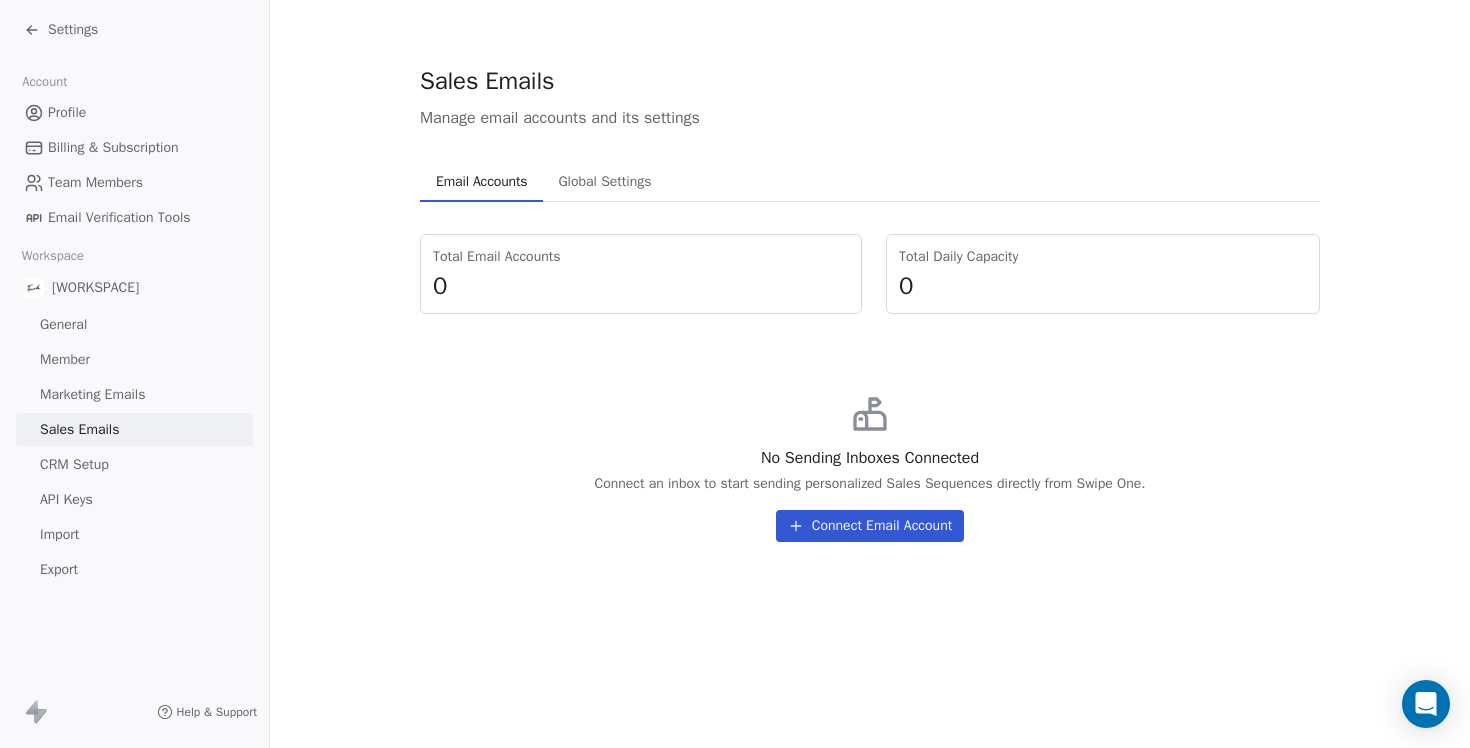 click on "Global Settings" at bounding box center (604, 182) 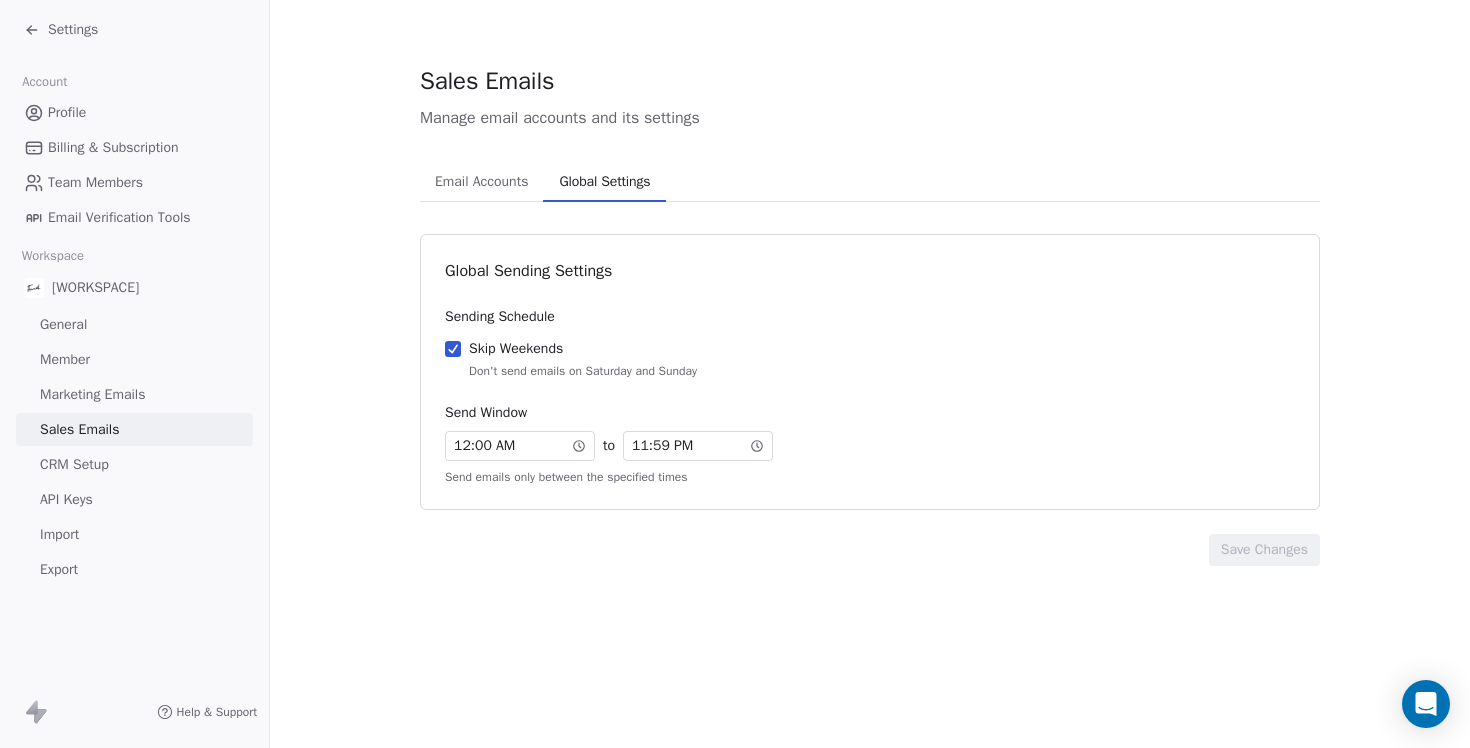 click on "CRM Setup" at bounding box center [134, 464] 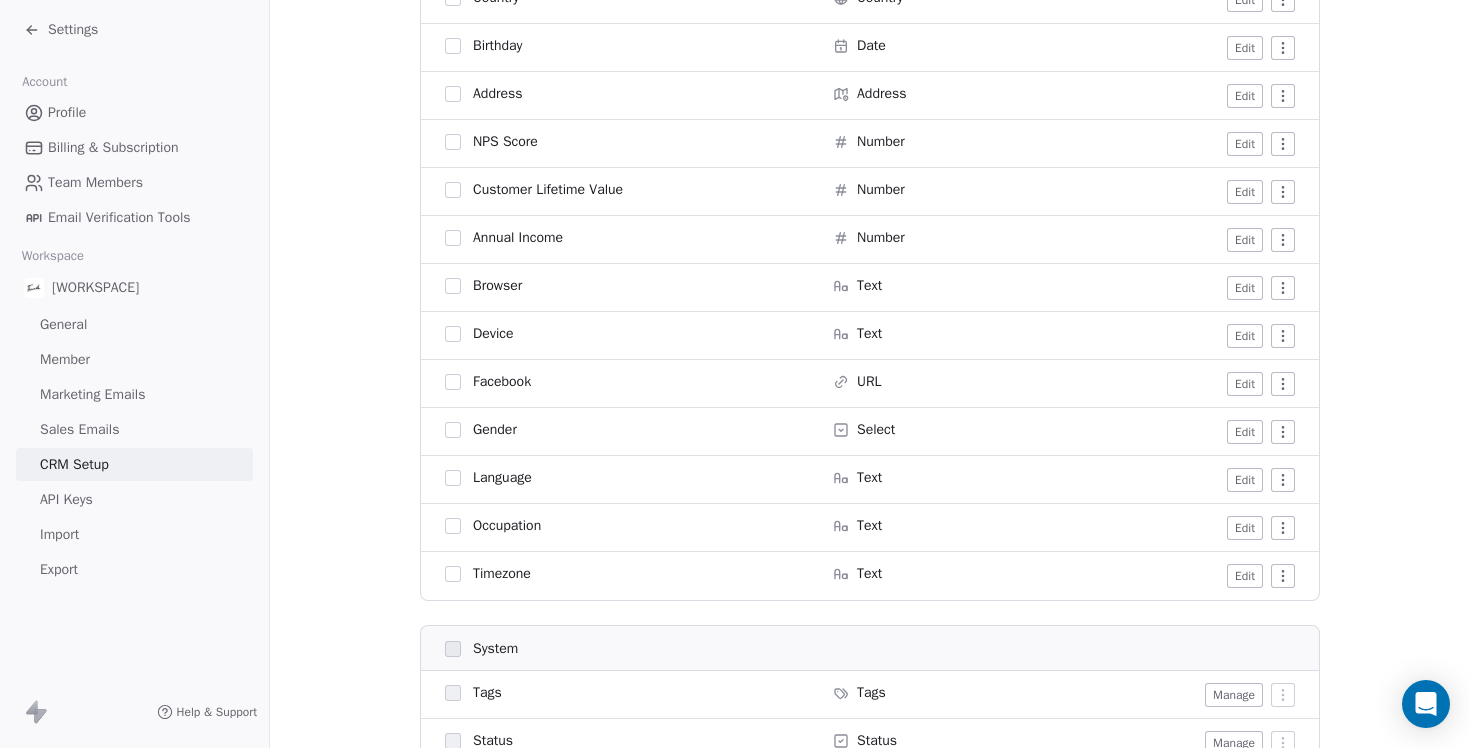 scroll, scrollTop: 320, scrollLeft: 0, axis: vertical 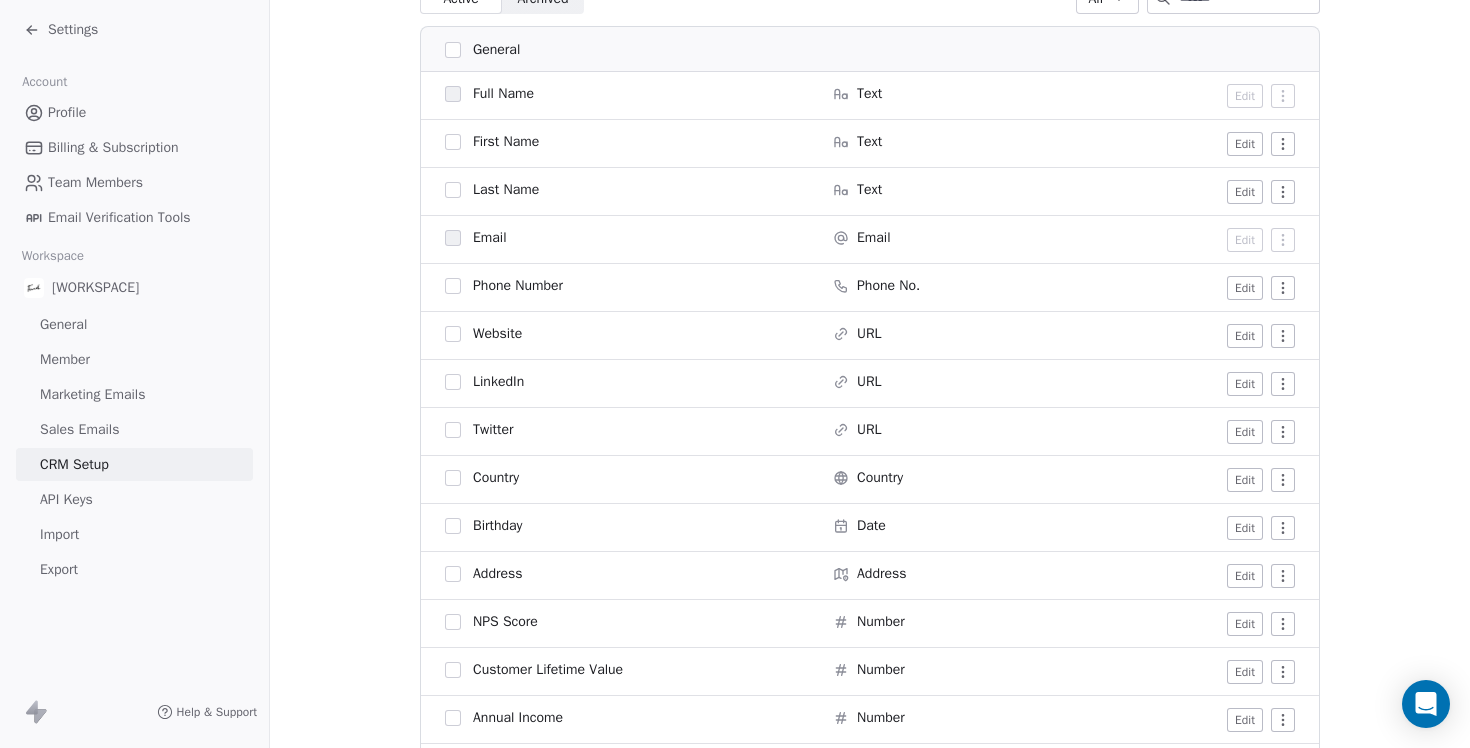 click on "API Keys" at bounding box center [134, 499] 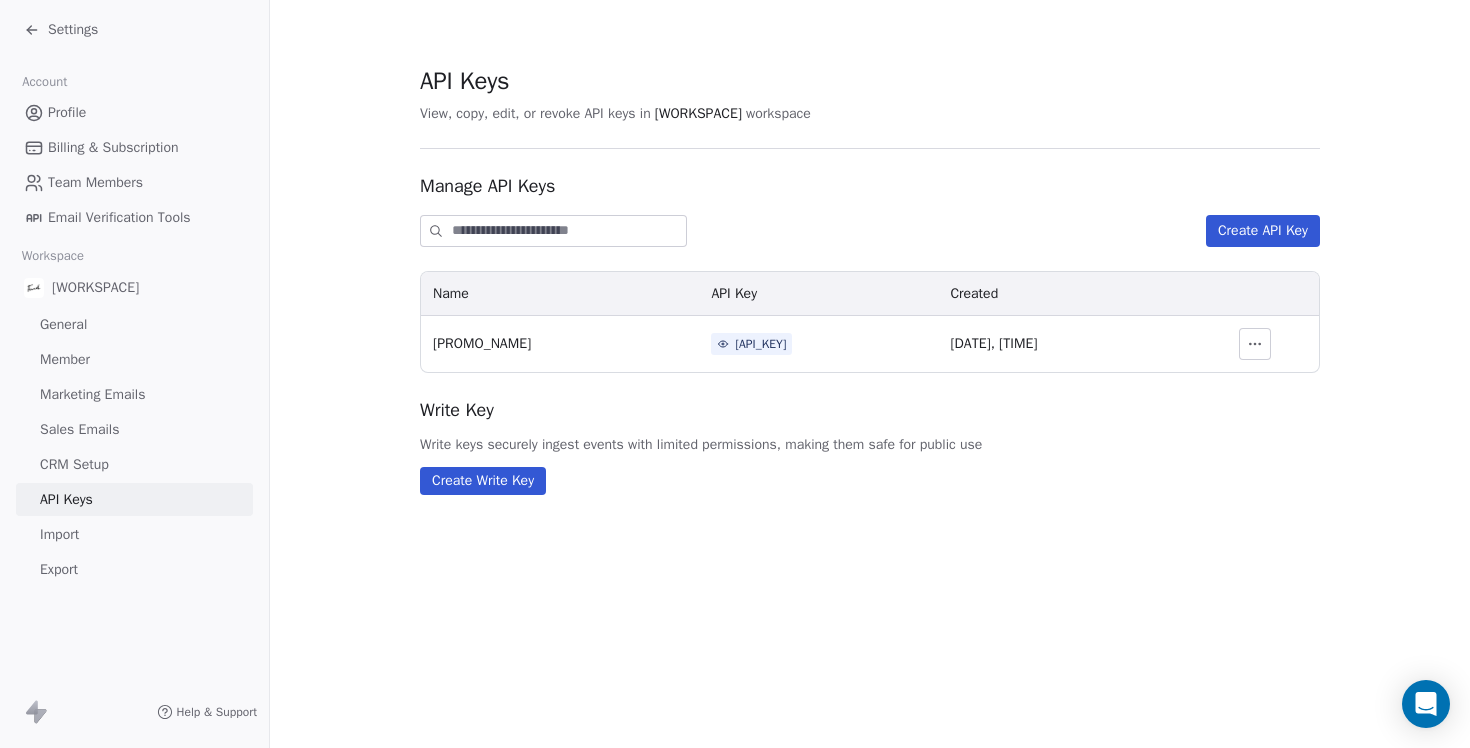scroll, scrollTop: 0, scrollLeft: 0, axis: both 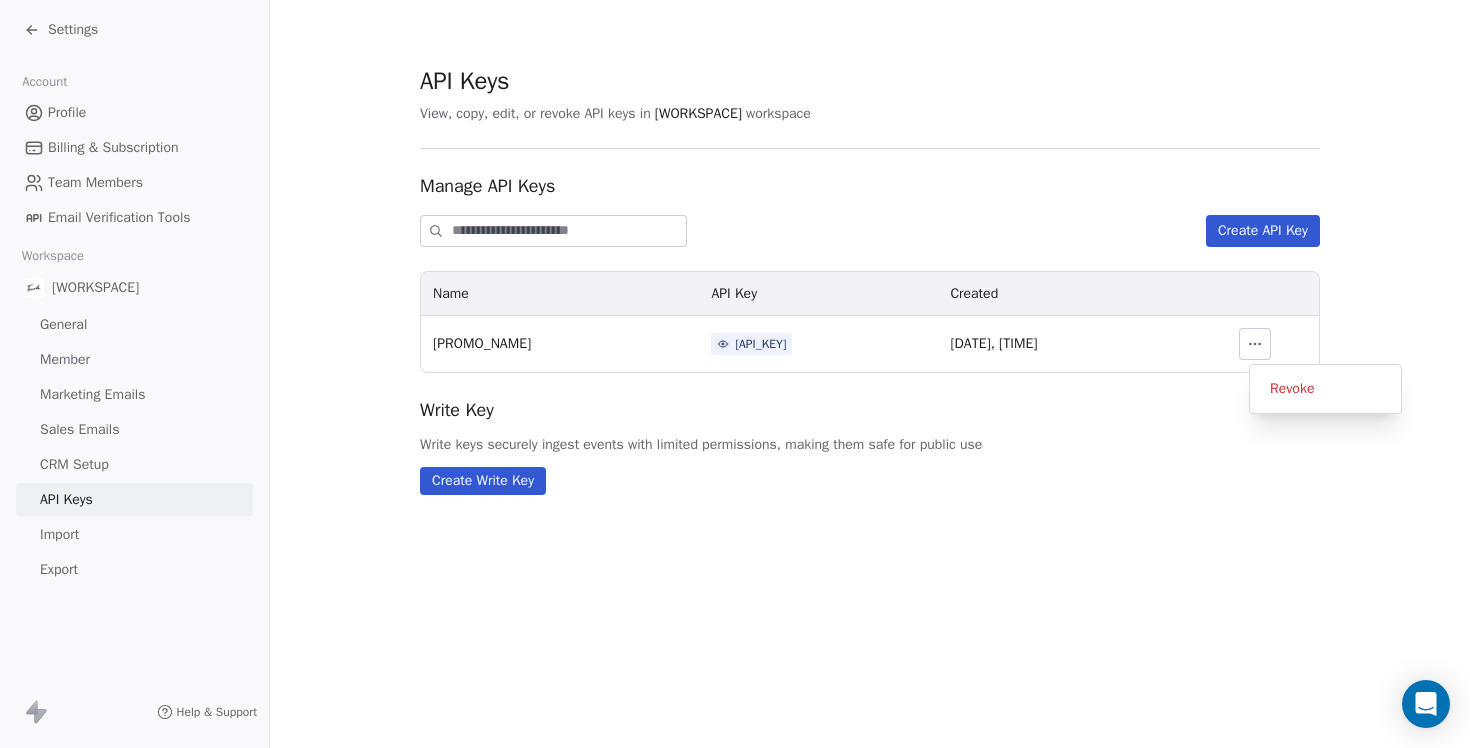 click on "API Keys View, copy, edit, or revoke API keys in [WORKSPACE] workspace Manage API Keys Create API Key Name API Key Created [PROMO_NAME] [API_KEY] [DATE], [TIME] Write Key Write keys securely ingest events with limited permissions, making them safe for public use Create Write Key" at bounding box center (870, 279) 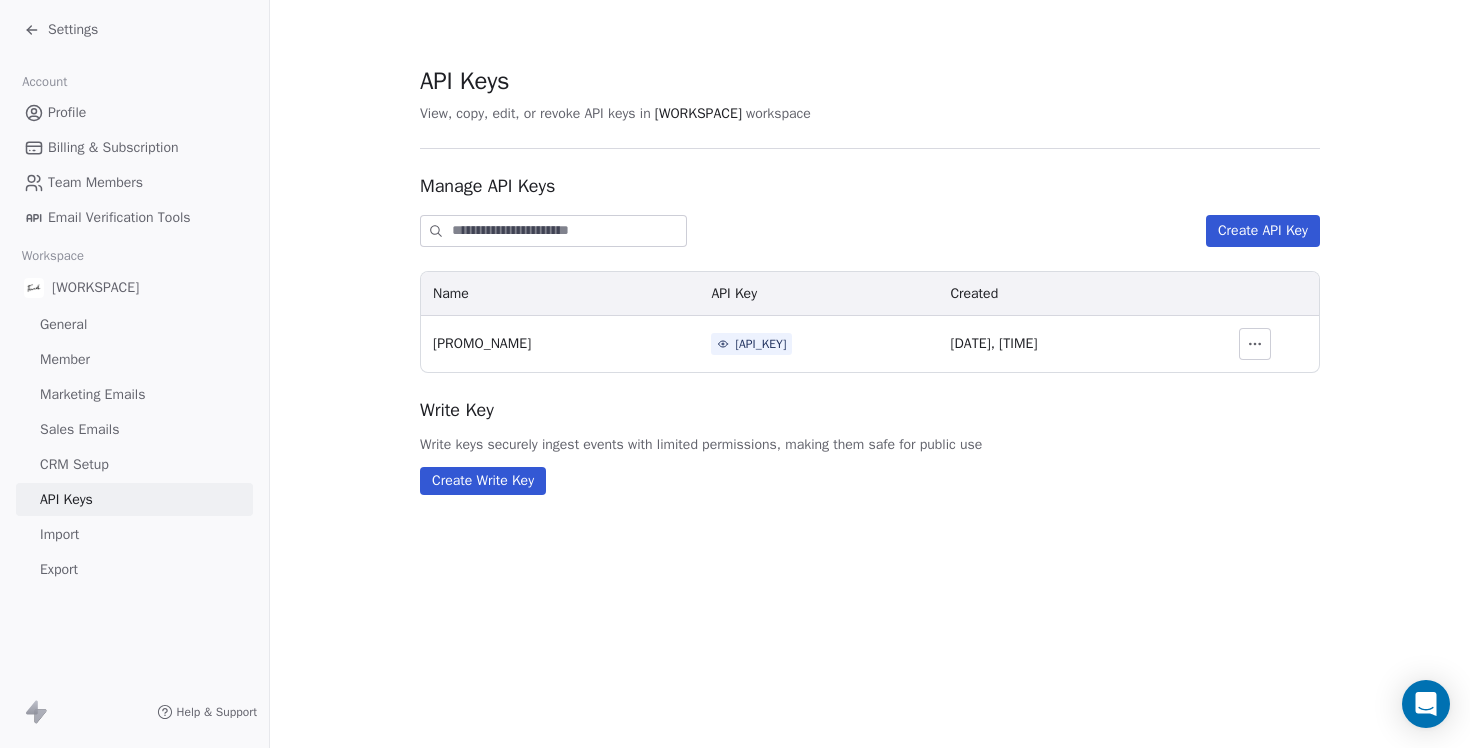 click on "Import" at bounding box center (134, 534) 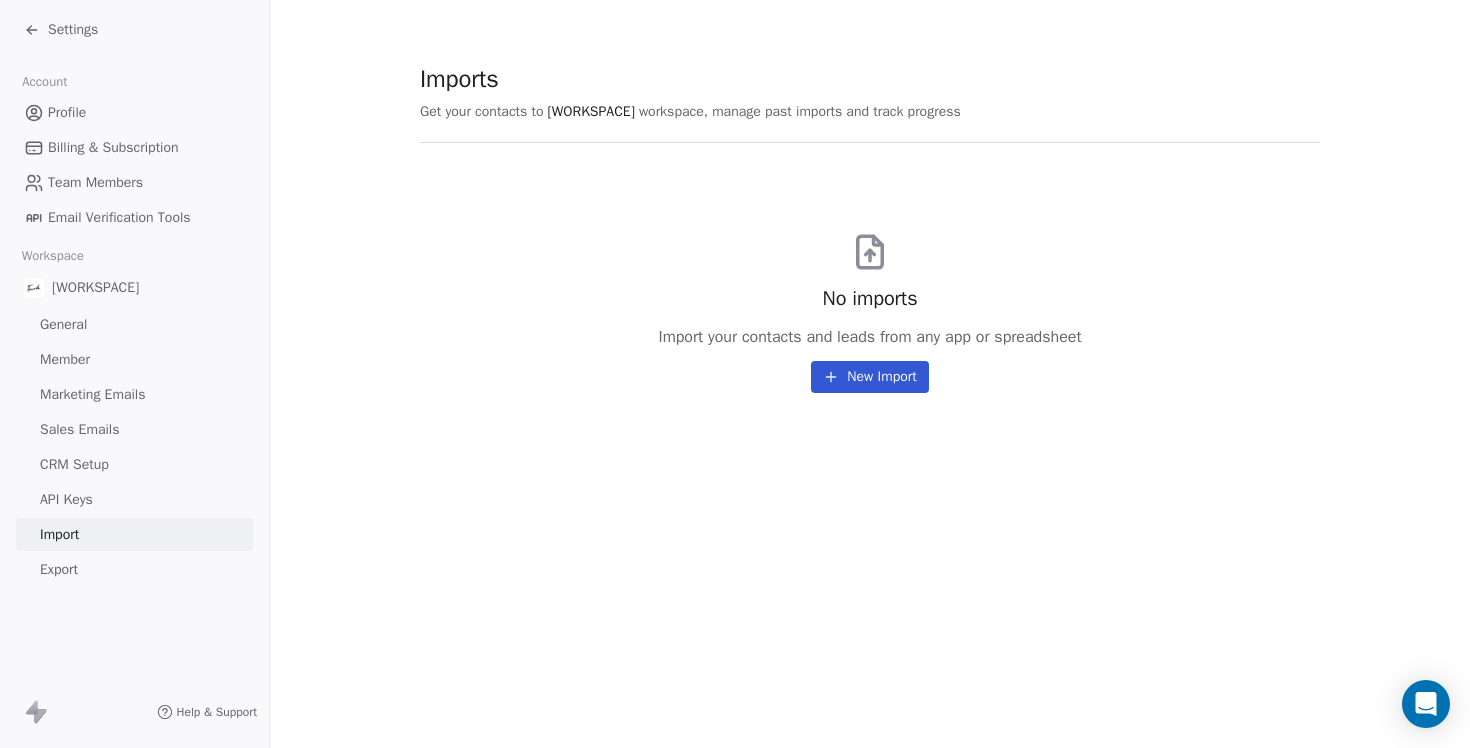 click on "Export" at bounding box center (134, 569) 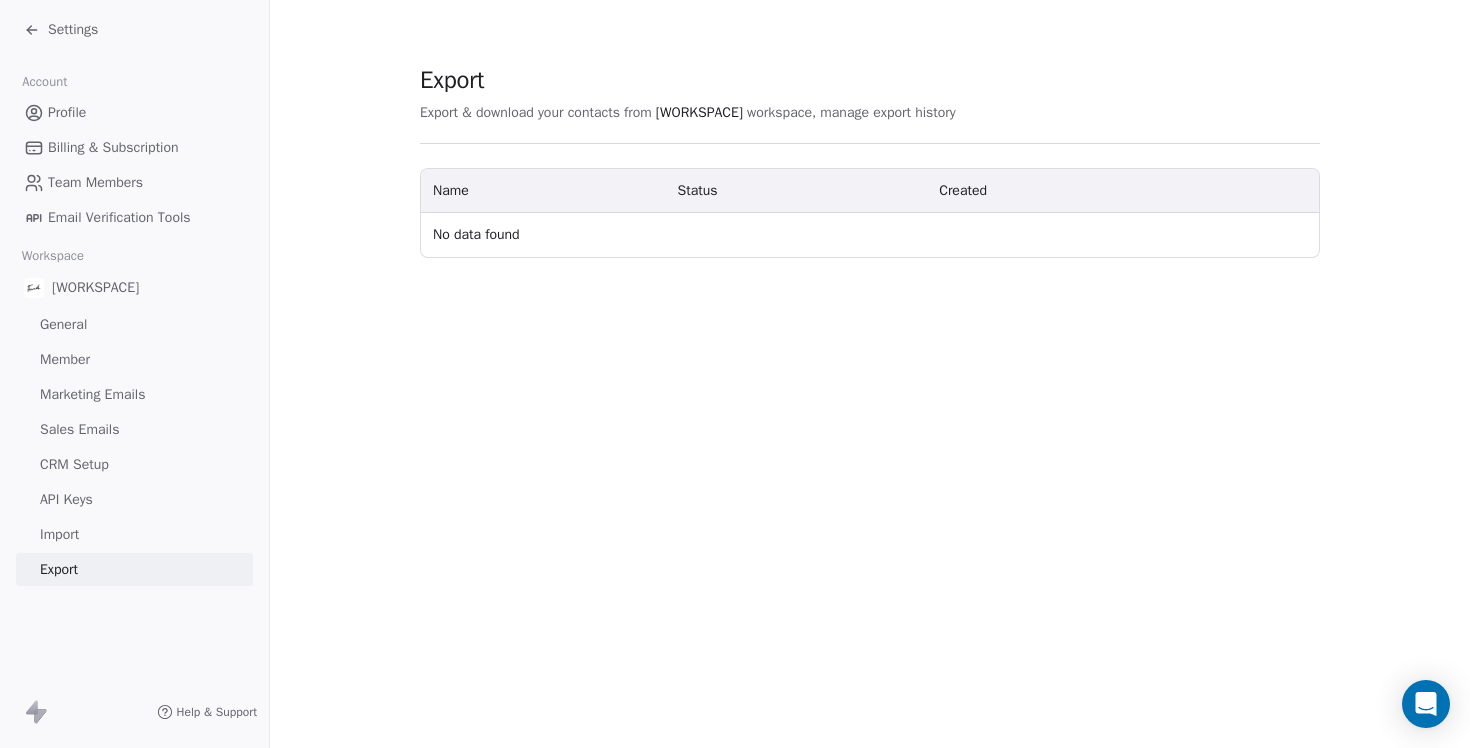 click on "Profile" at bounding box center [134, 112] 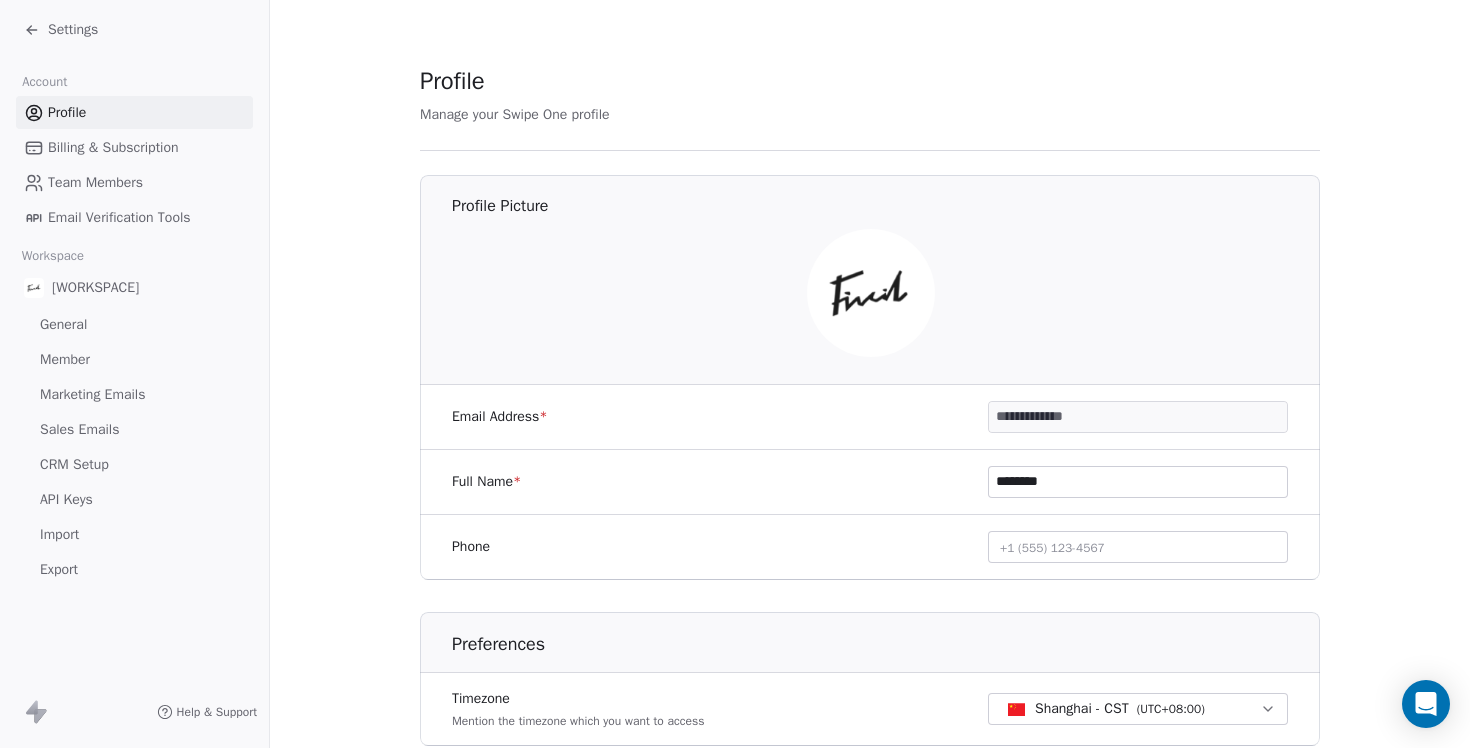 click on "Billing & Subscription" at bounding box center (134, 147) 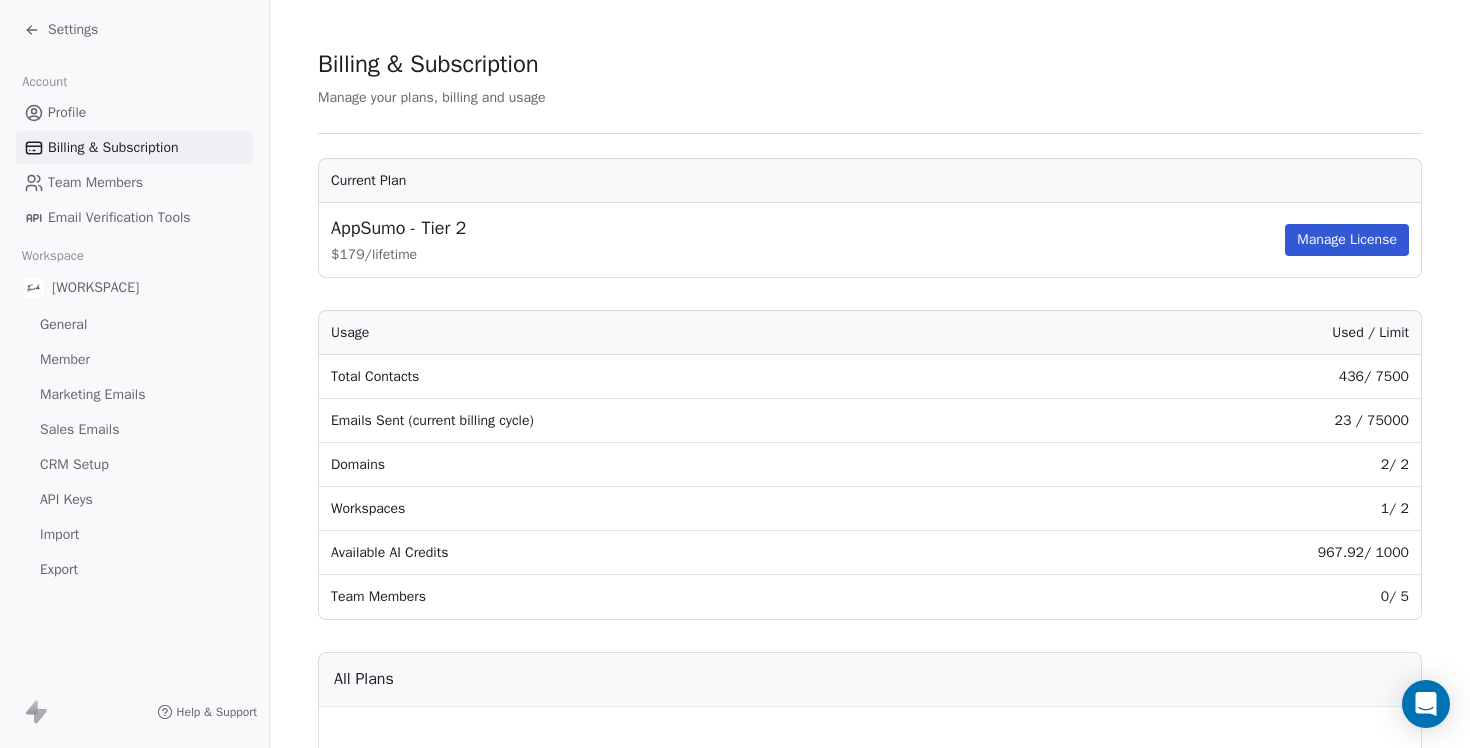 scroll, scrollTop: 0, scrollLeft: 0, axis: both 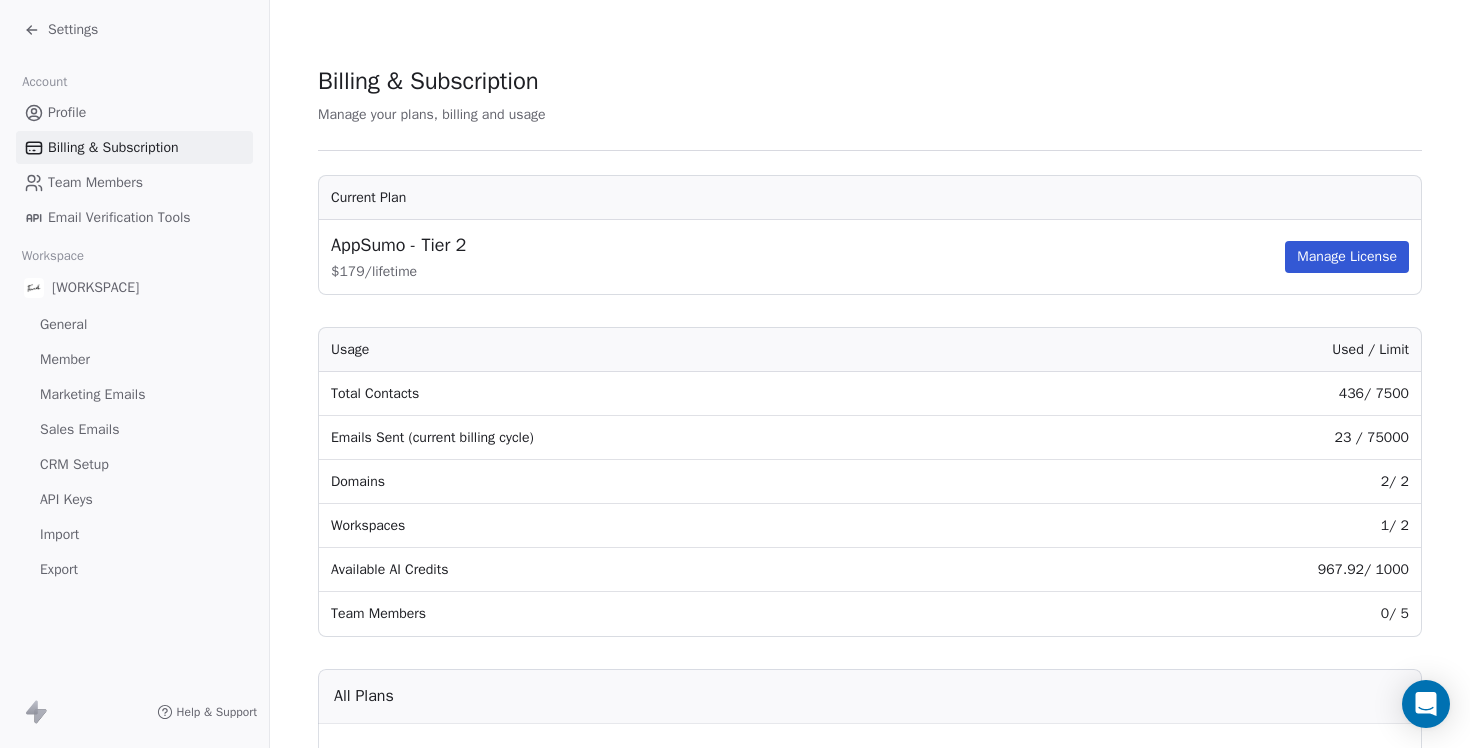 click on "Team Members" at bounding box center [95, 182] 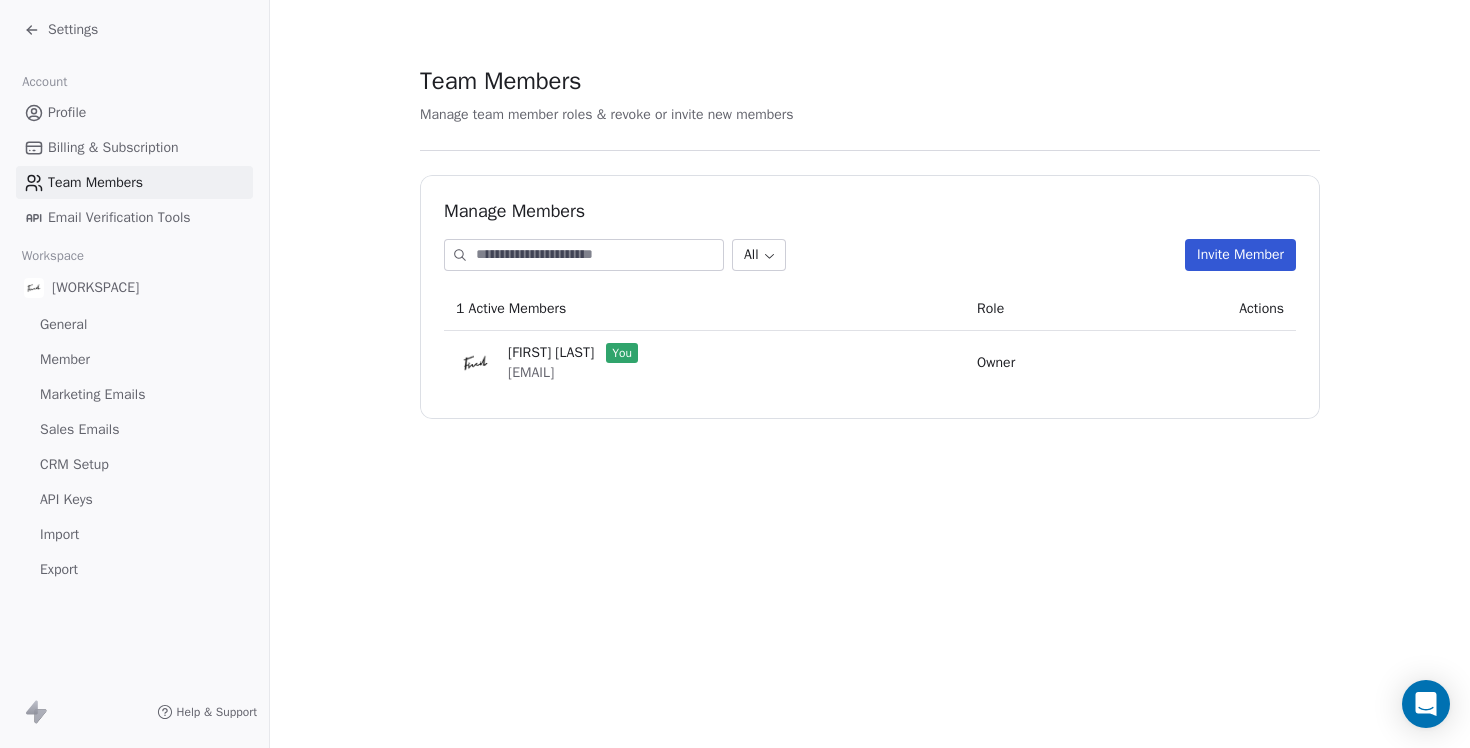 click on "Email Verification Tools" at bounding box center (119, 217) 